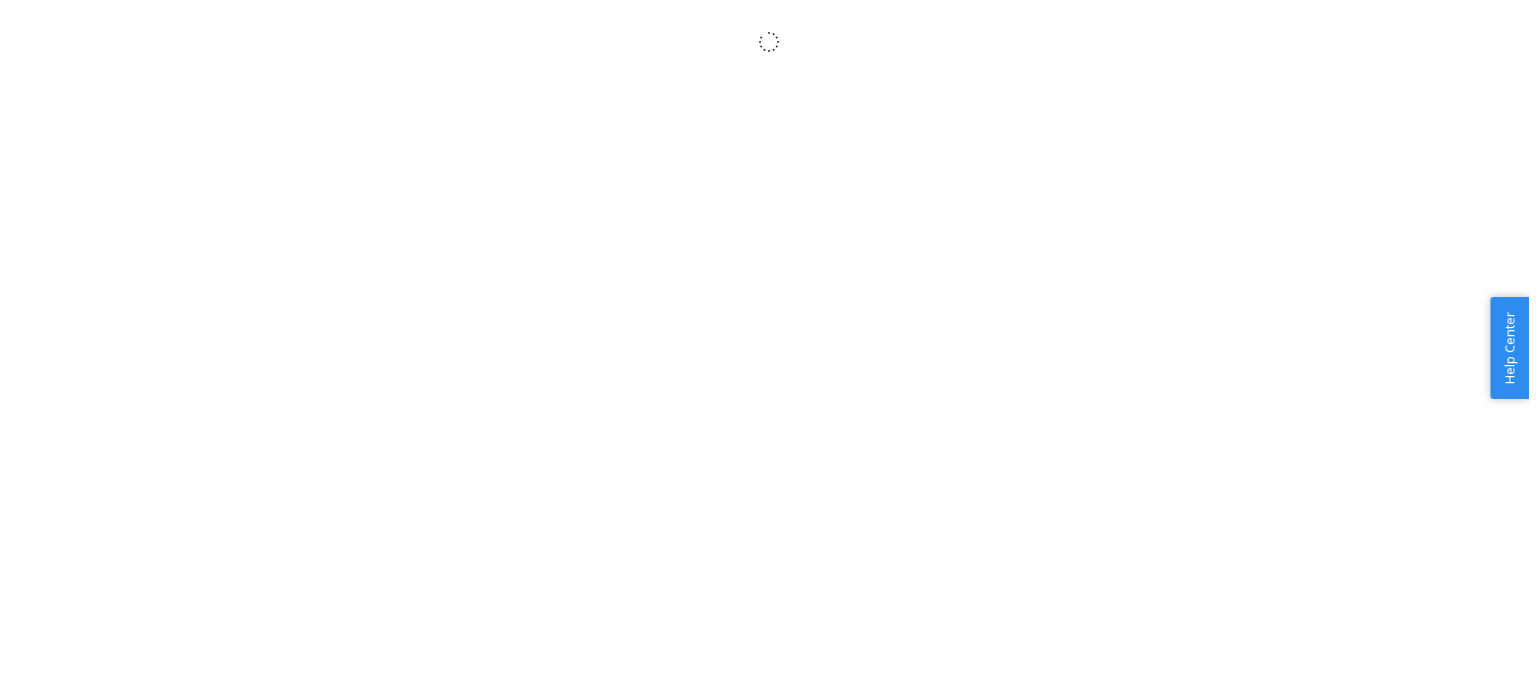 scroll, scrollTop: 0, scrollLeft: 0, axis: both 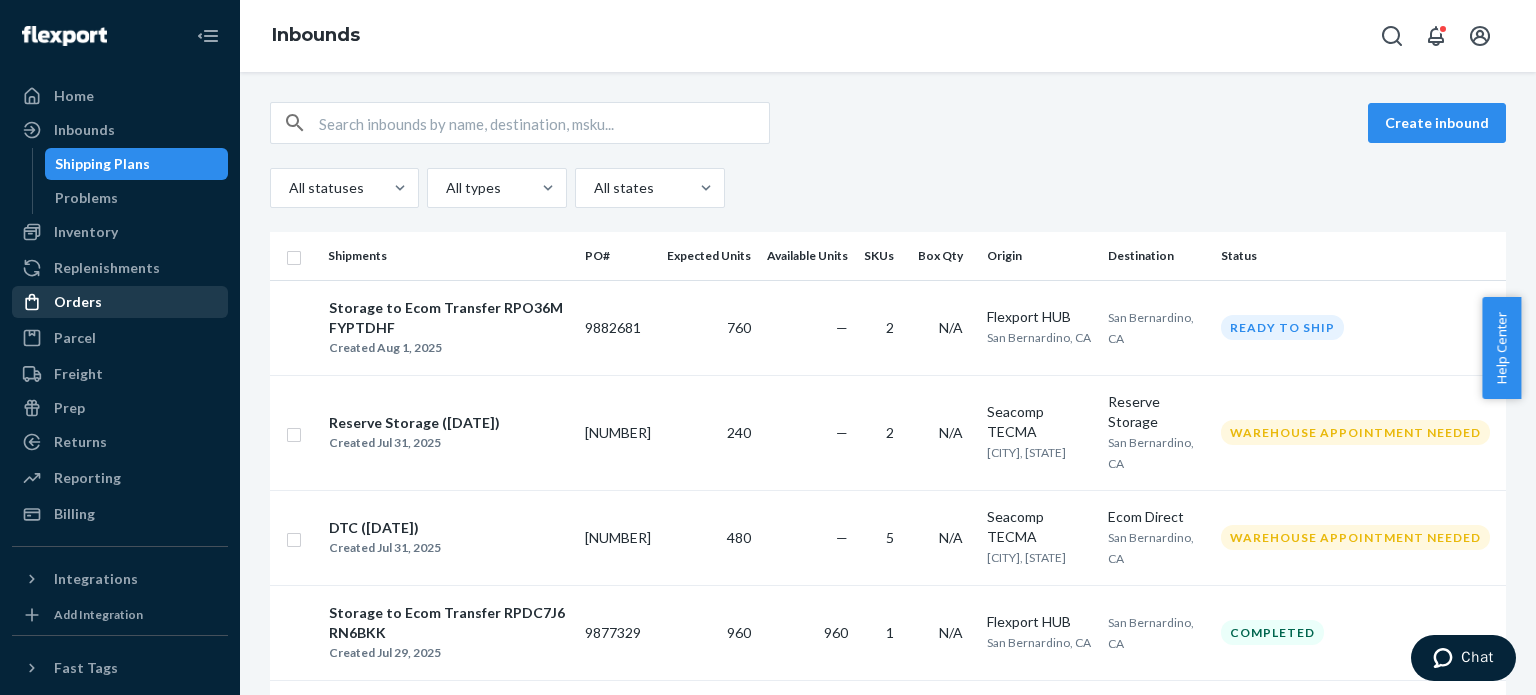 click on "Orders" at bounding box center (120, 302) 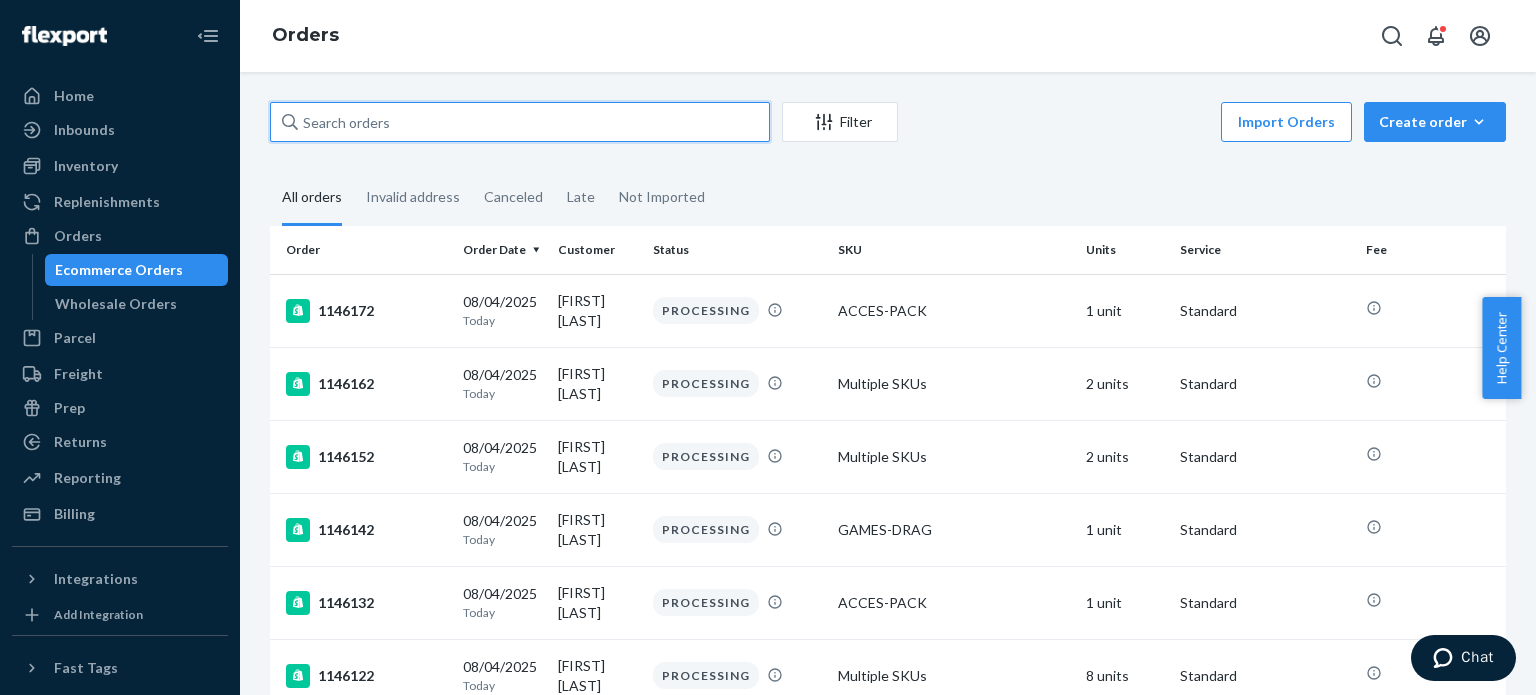 click at bounding box center (520, 122) 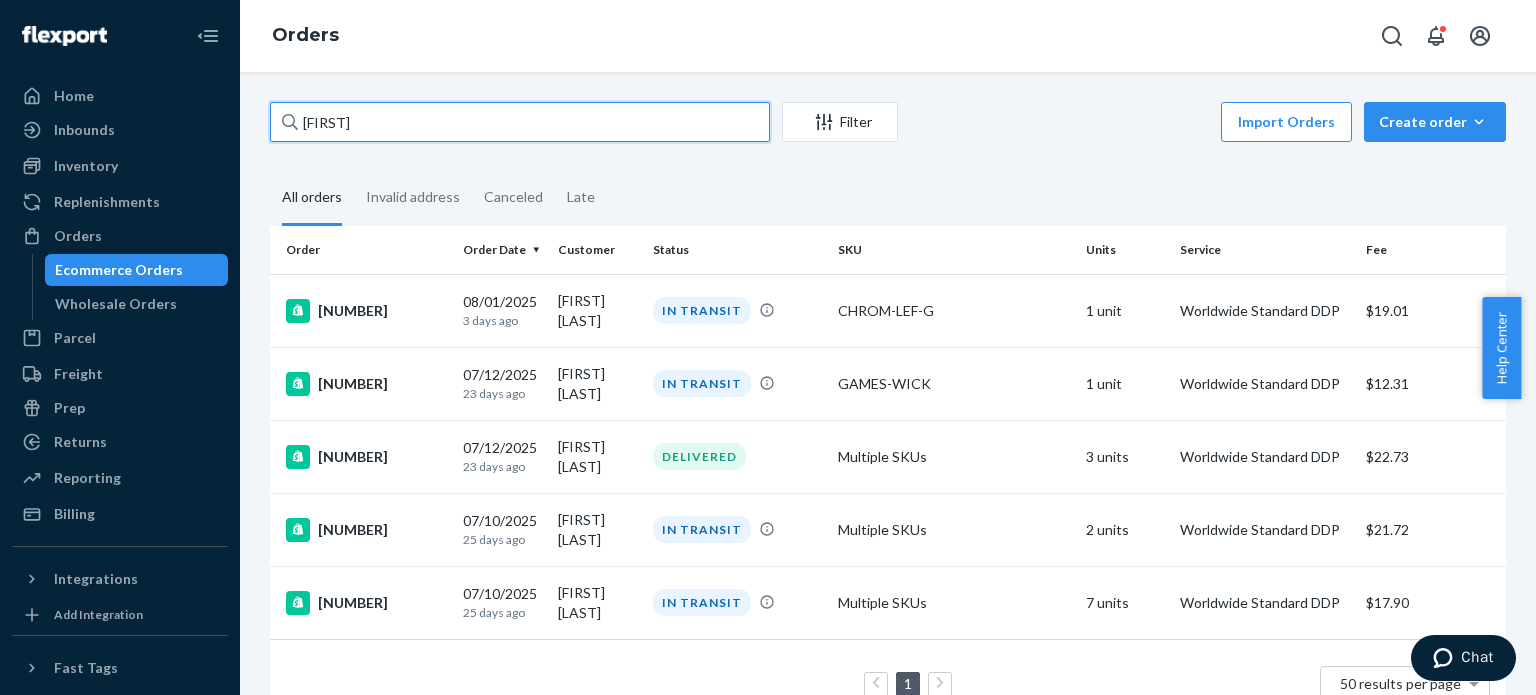 type on "[FIRST]" 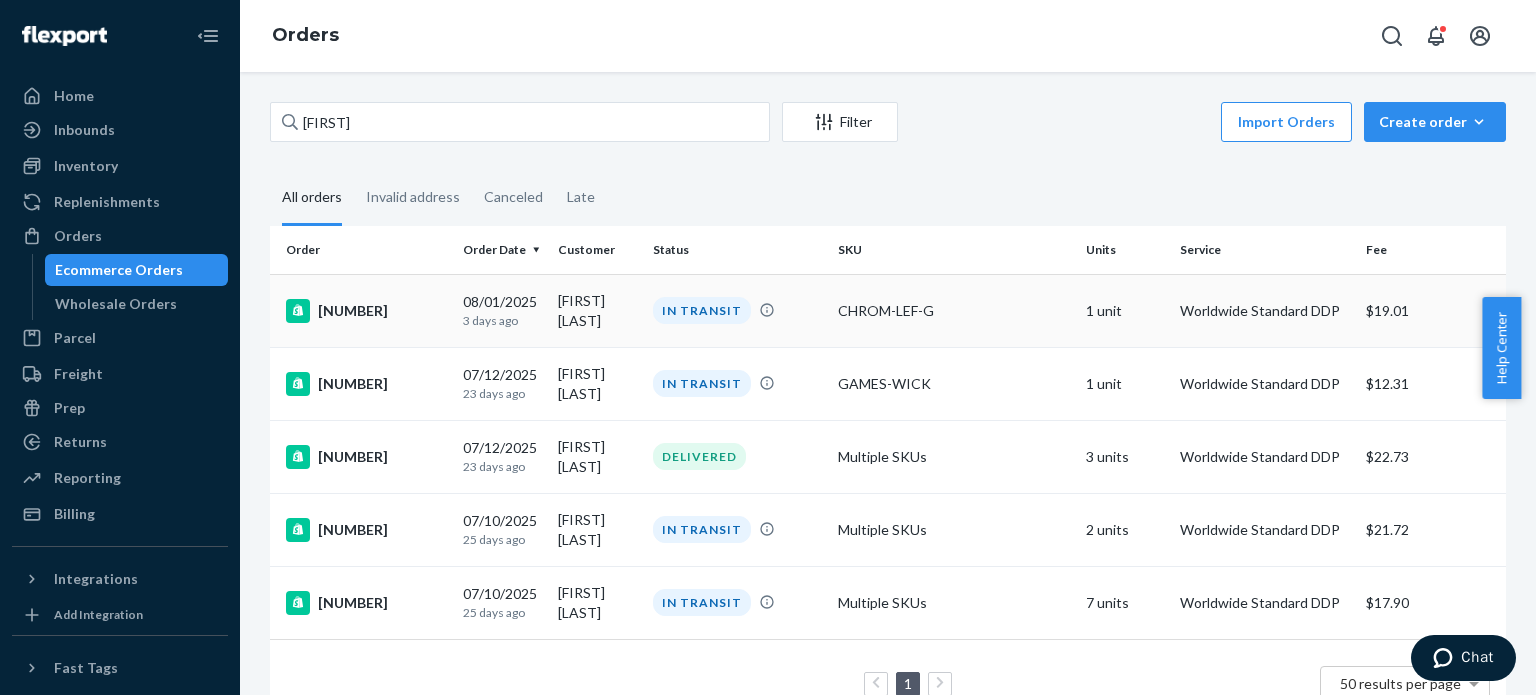 click on "CHROM-LEF-G" at bounding box center (953, 311) 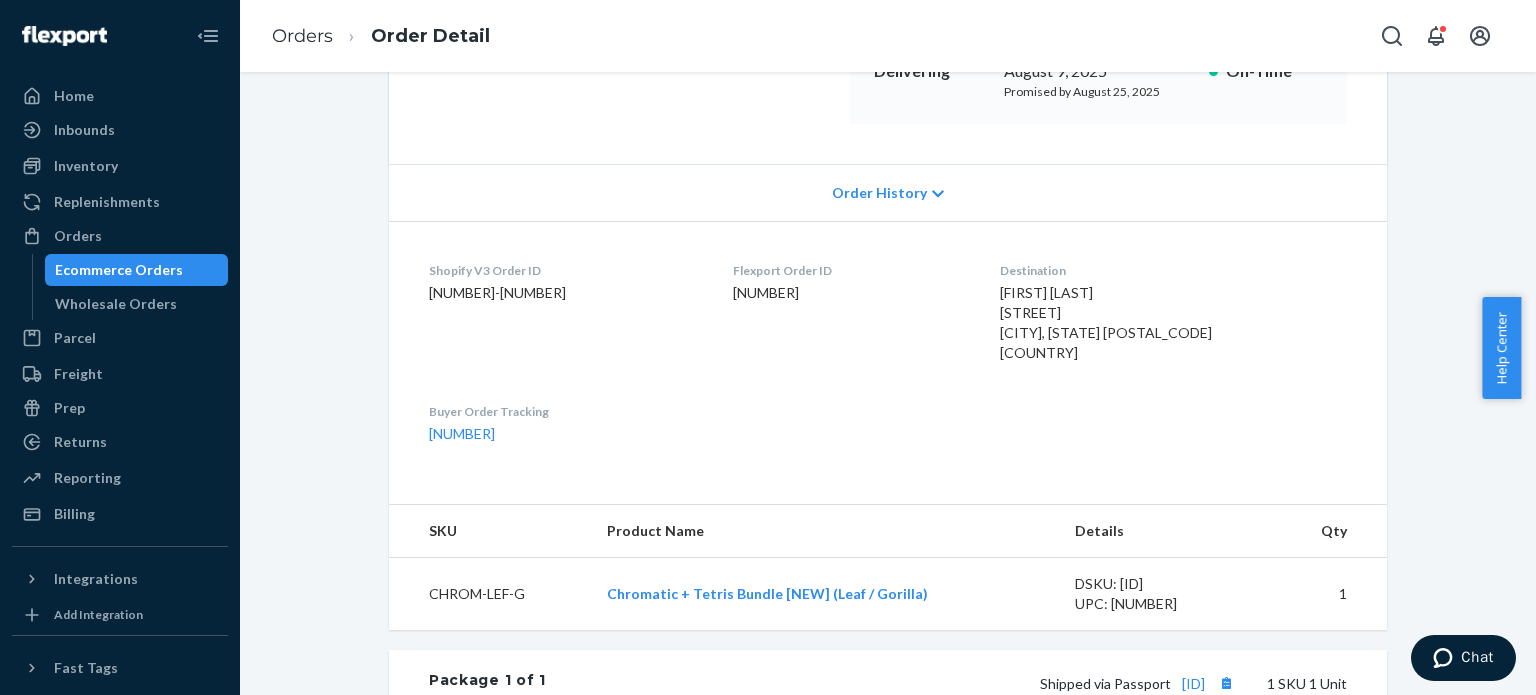 scroll, scrollTop: 339, scrollLeft: 0, axis: vertical 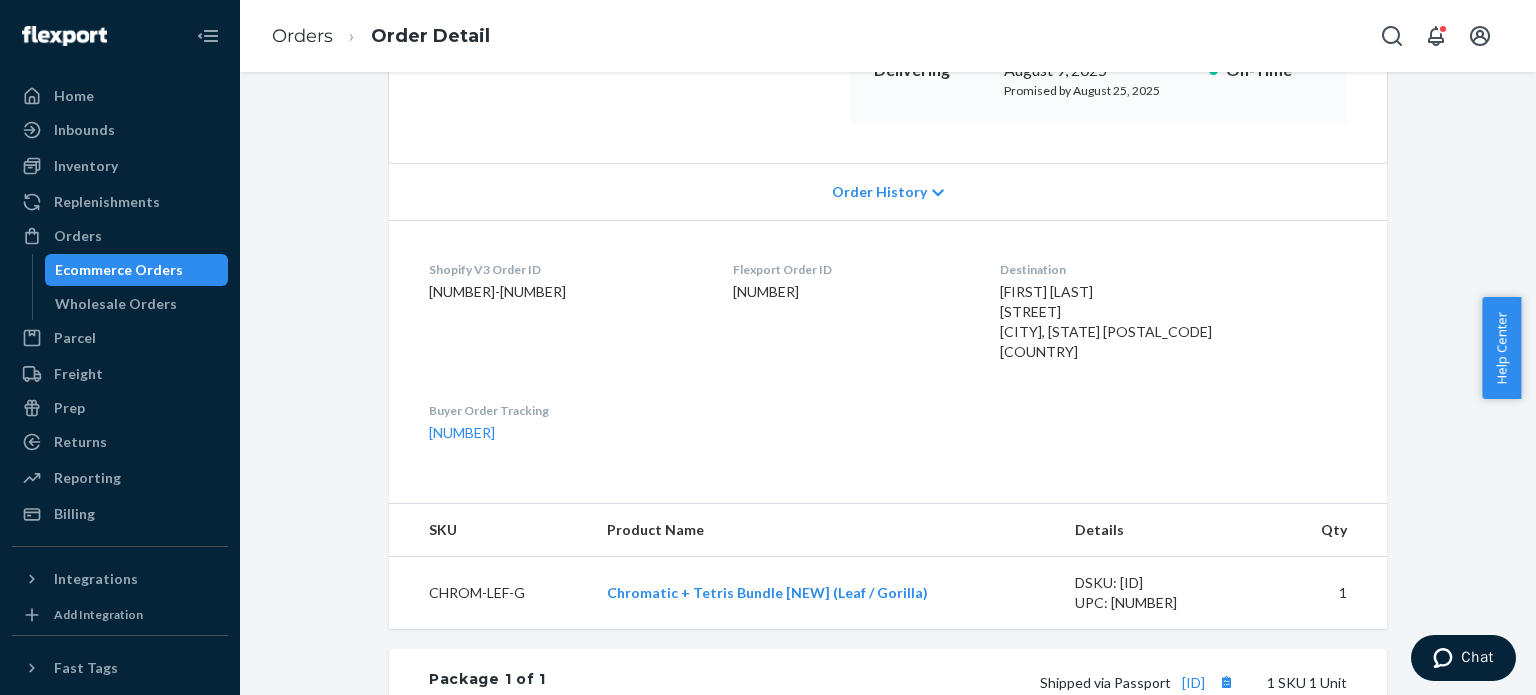 drag, startPoint x: 418, startPoint y: 439, endPoint x: 504, endPoint y: 439, distance: 86 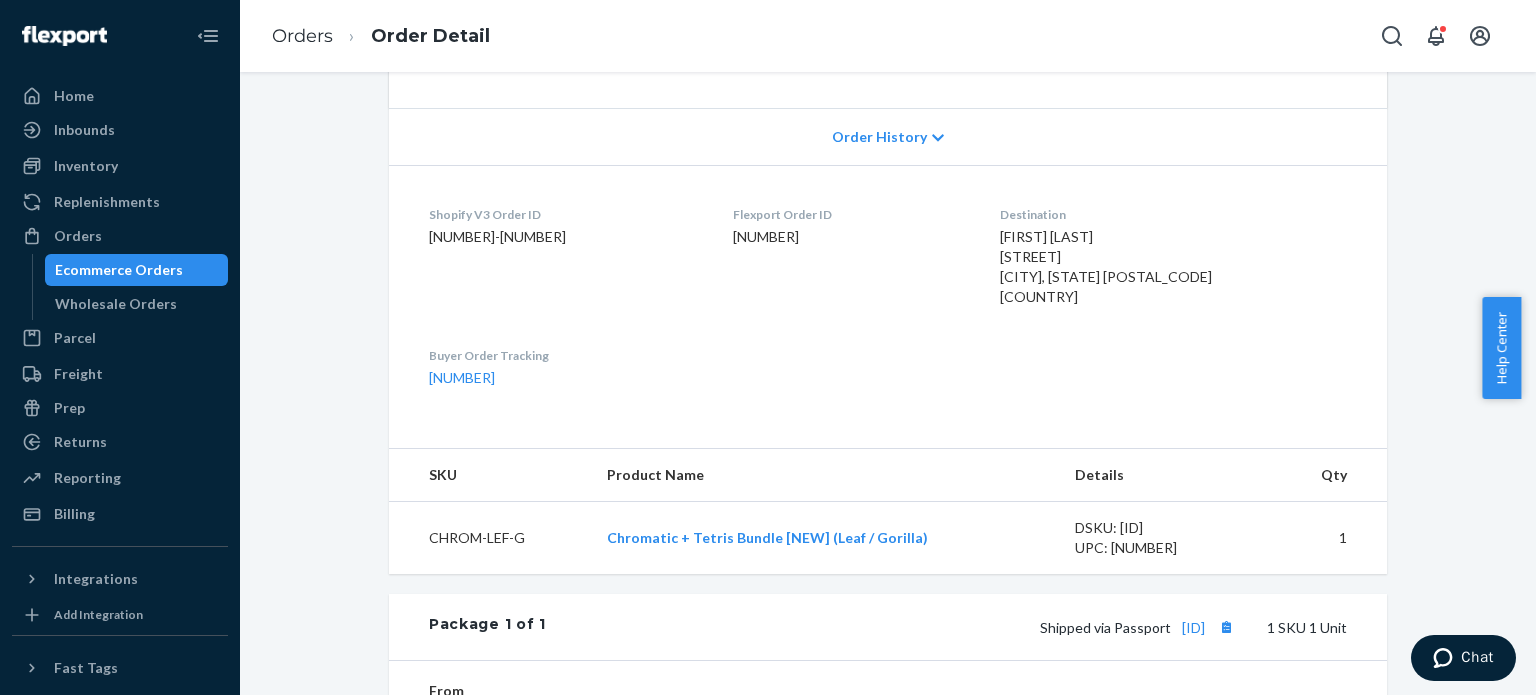 scroll, scrollTop: 395, scrollLeft: 0, axis: vertical 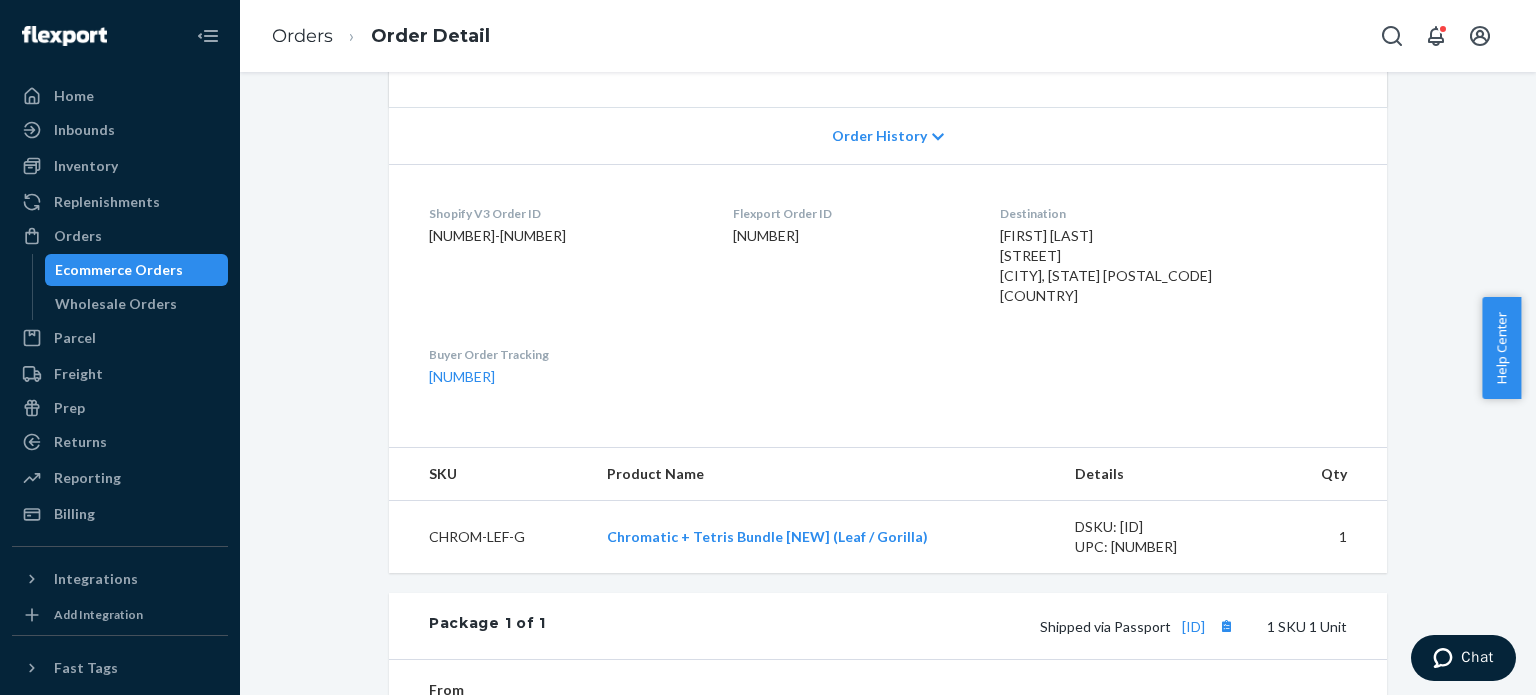 click on "Shopify V3 Order ID [NUMBER] Flexport Order ID [NUMBER] Destination [FIRST] [LAST]
[STREET]
[CITY], [STATE] [POSTAL_CODE]
[COUNTRY] Buyer Order Tracking [NUMBER]" at bounding box center [888, 295] 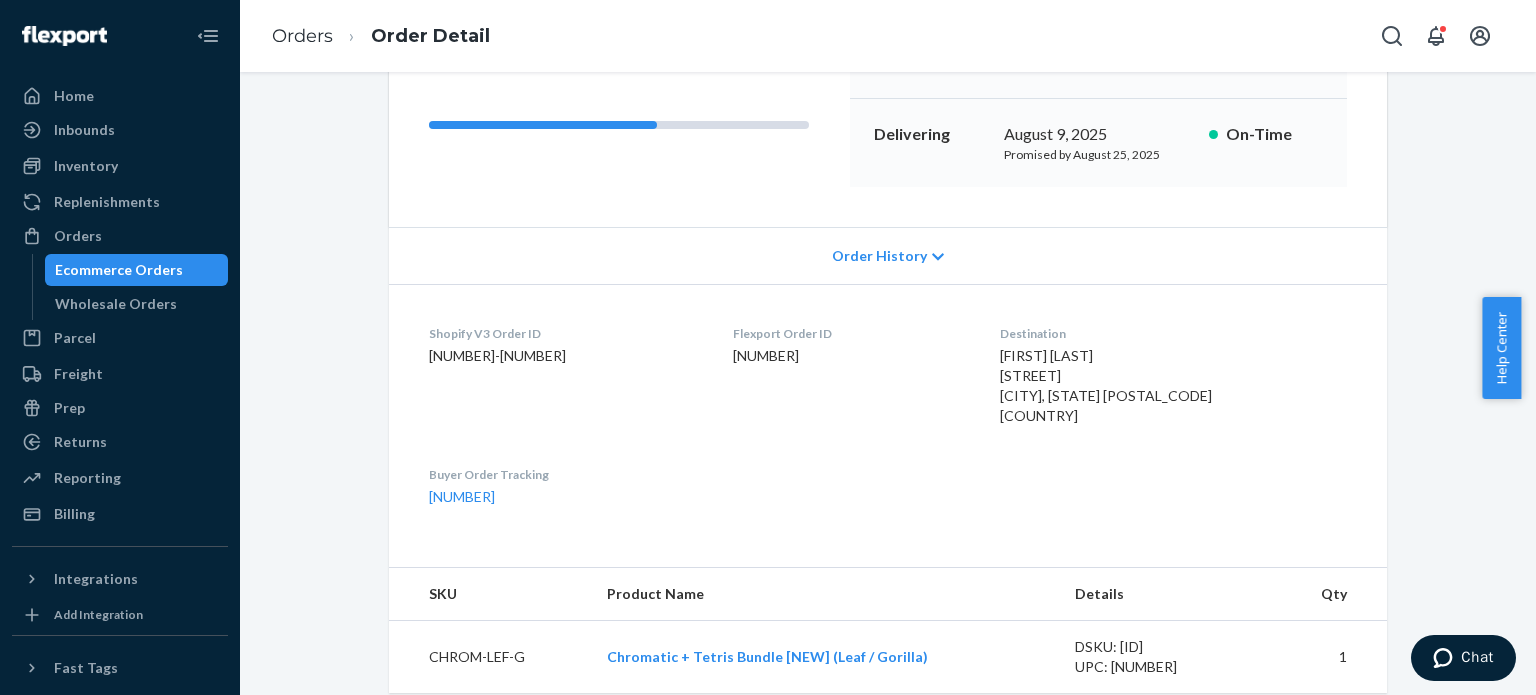scroll, scrollTop: 274, scrollLeft: 0, axis: vertical 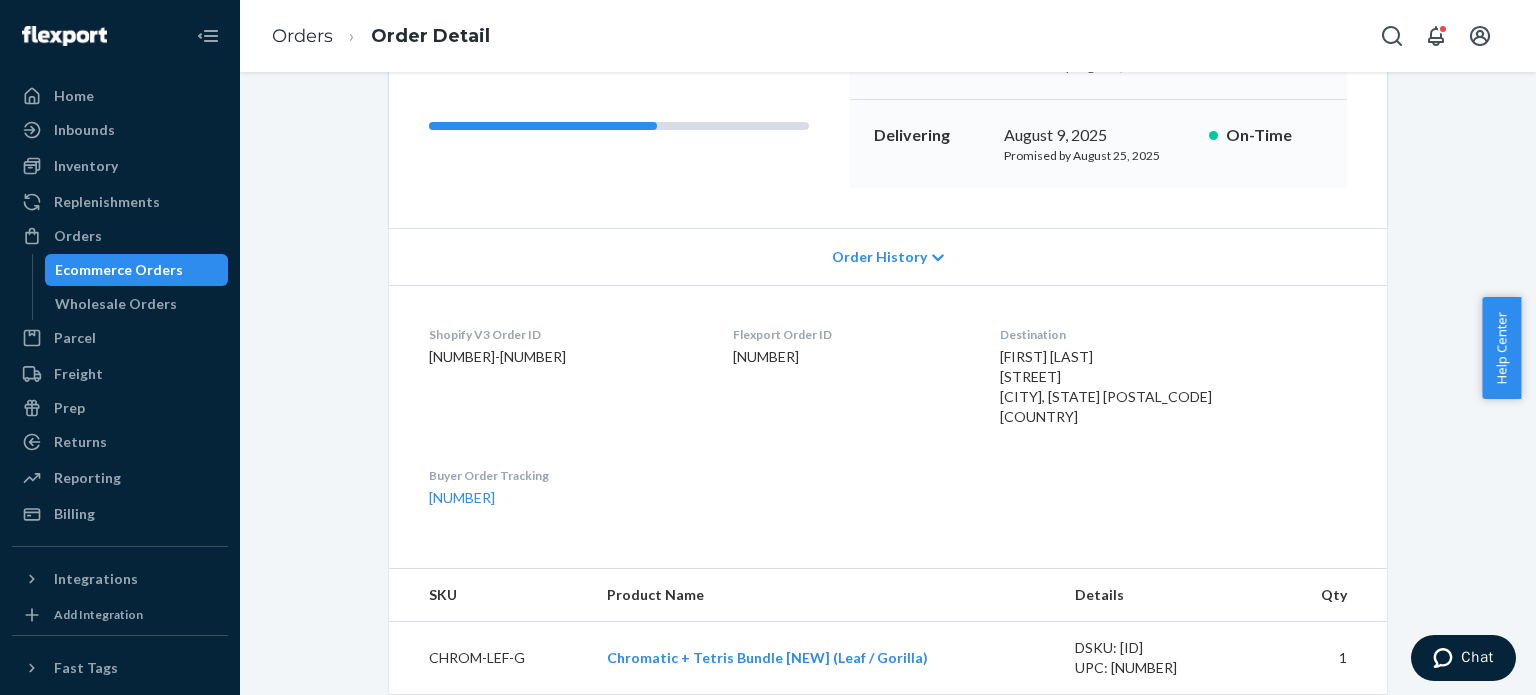 drag, startPoint x: 416, startPoint y: 507, endPoint x: 525, endPoint y: 500, distance: 109.22454 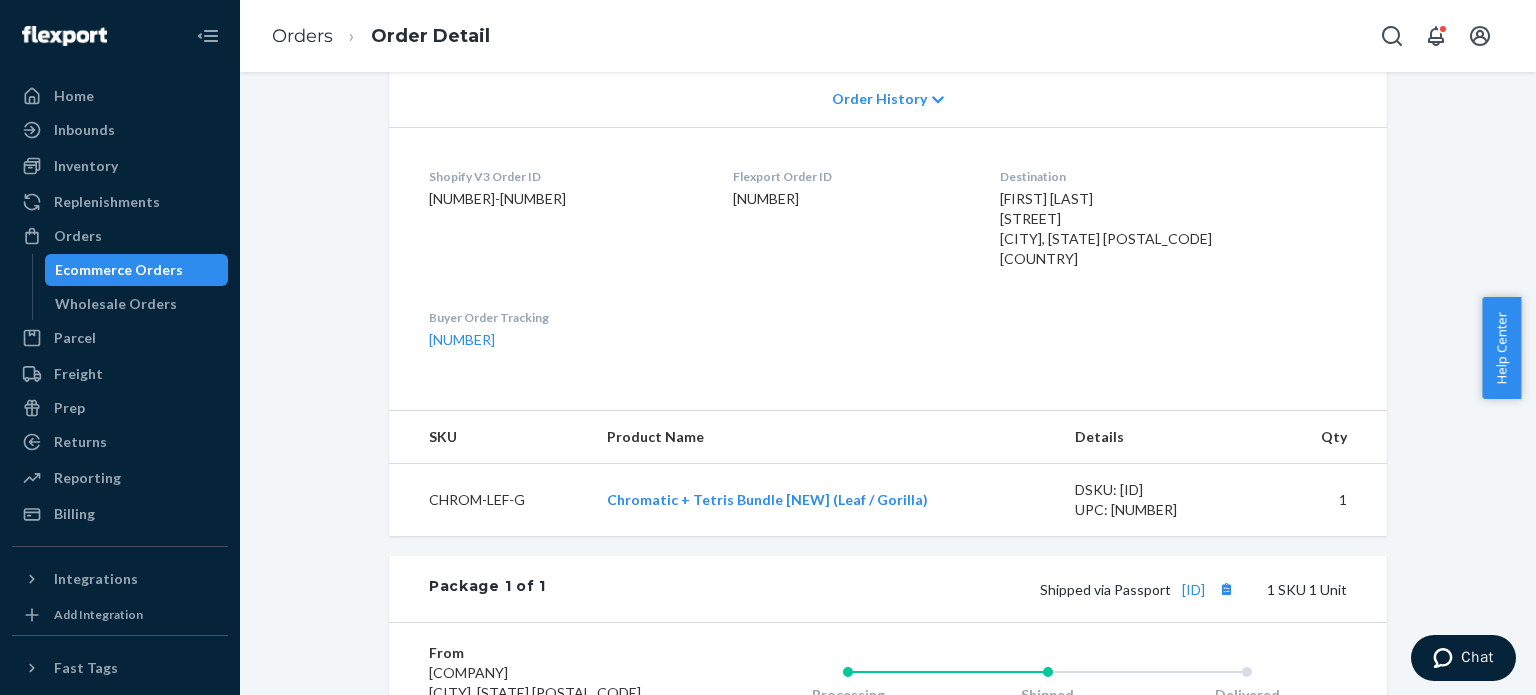 scroll, scrollTop: 436, scrollLeft: 0, axis: vertical 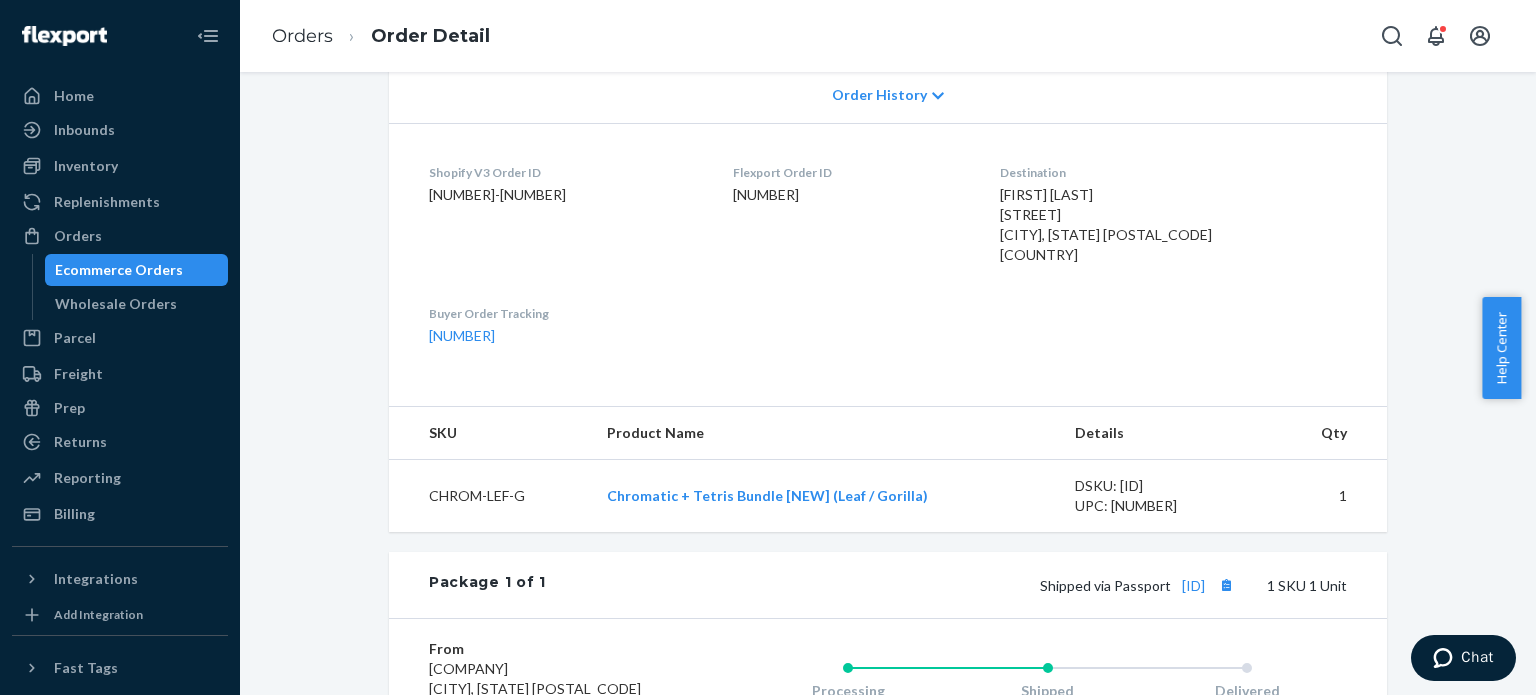 drag, startPoint x: 418, startPoint y: 339, endPoint x: 512, endPoint y: 345, distance: 94.19129 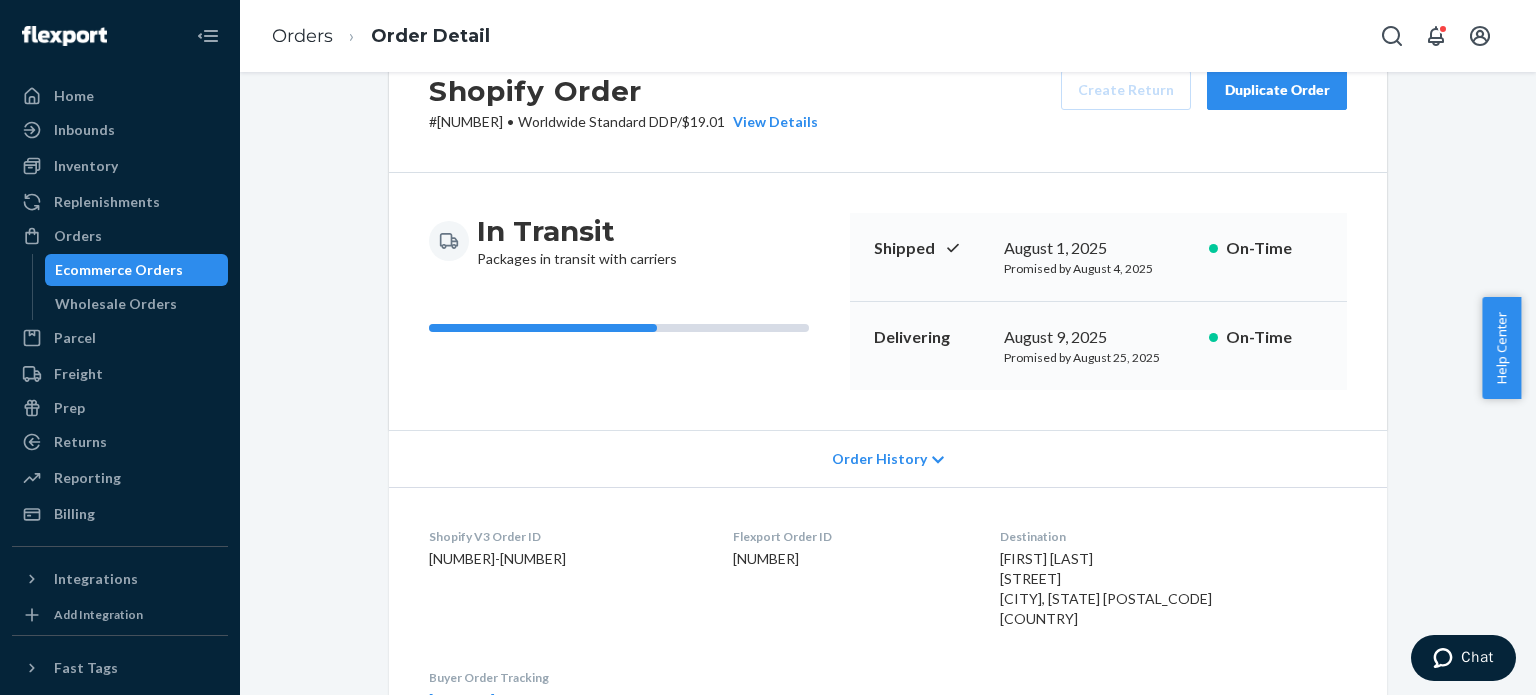 scroll, scrollTop: 0, scrollLeft: 0, axis: both 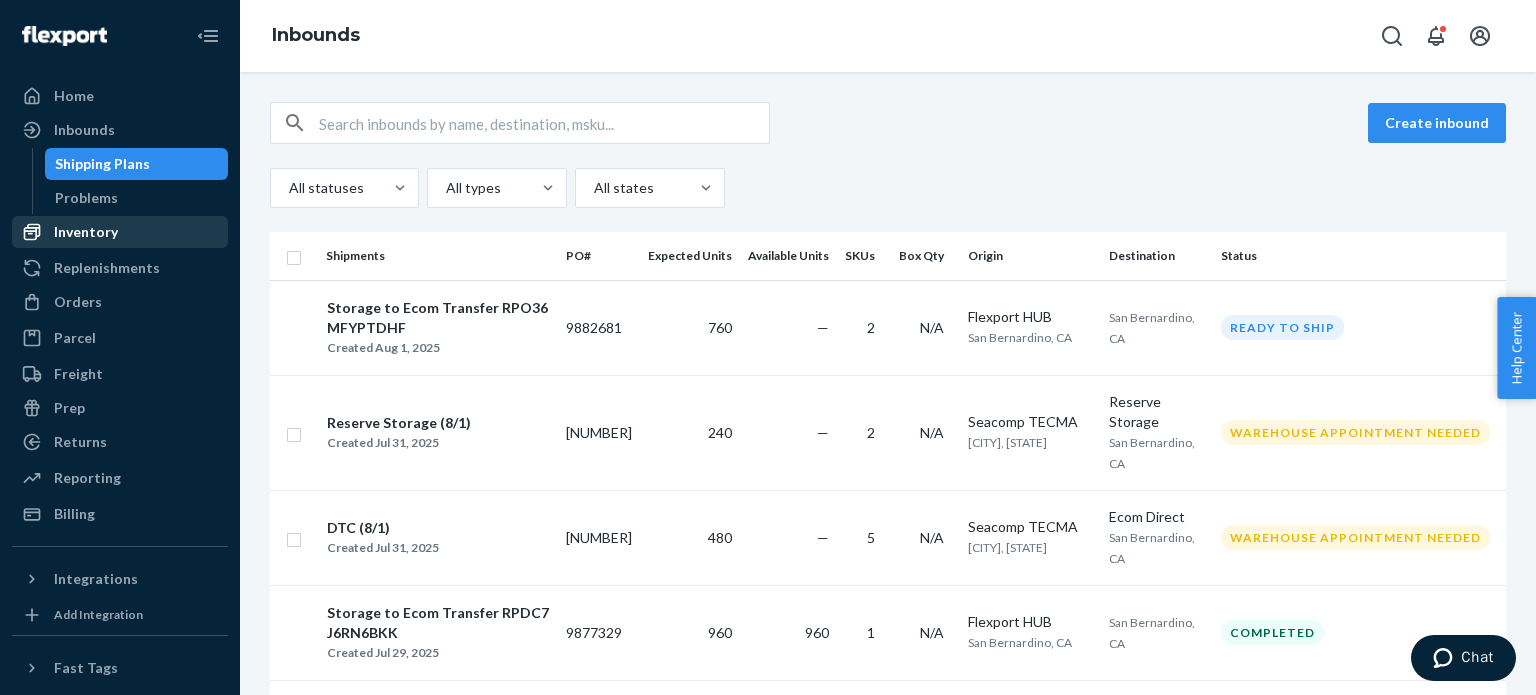 click on "Inventory" at bounding box center [120, 232] 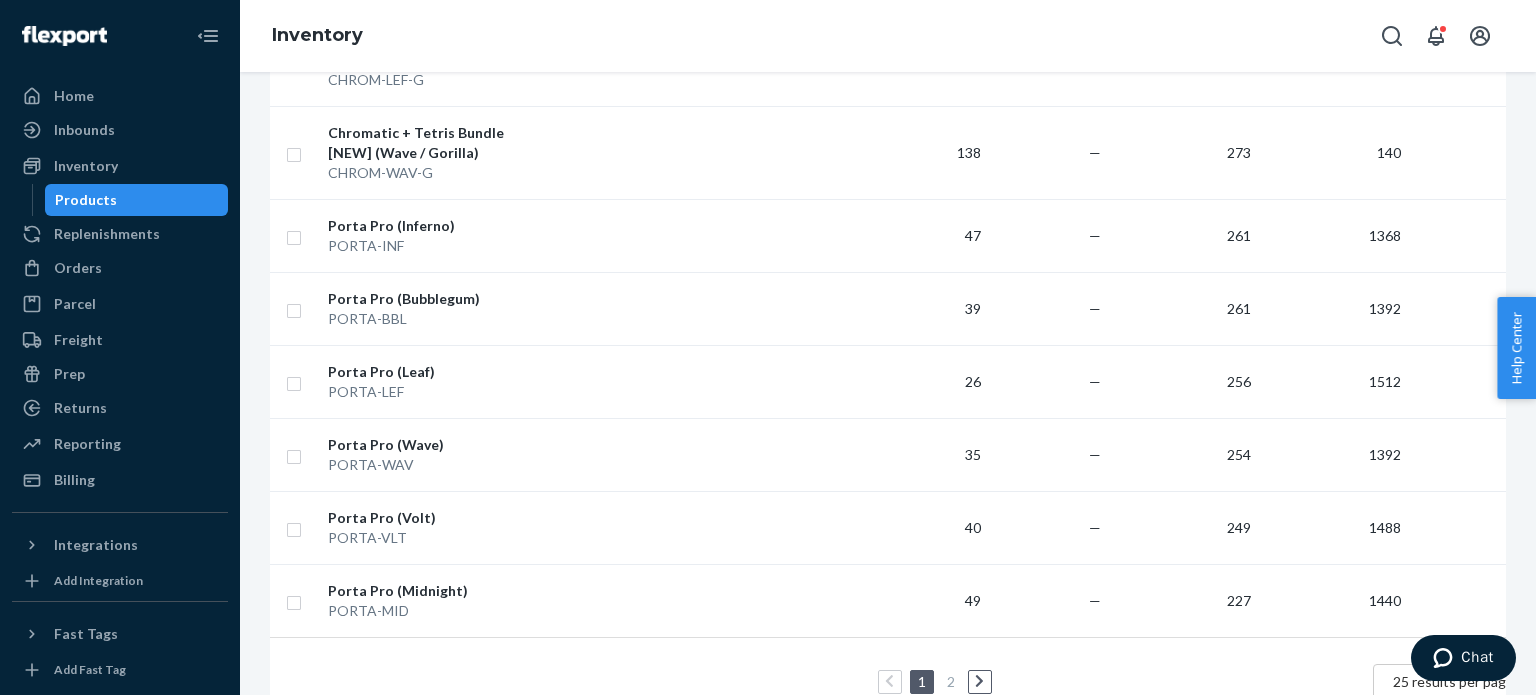 scroll, scrollTop: 1712, scrollLeft: 0, axis: vertical 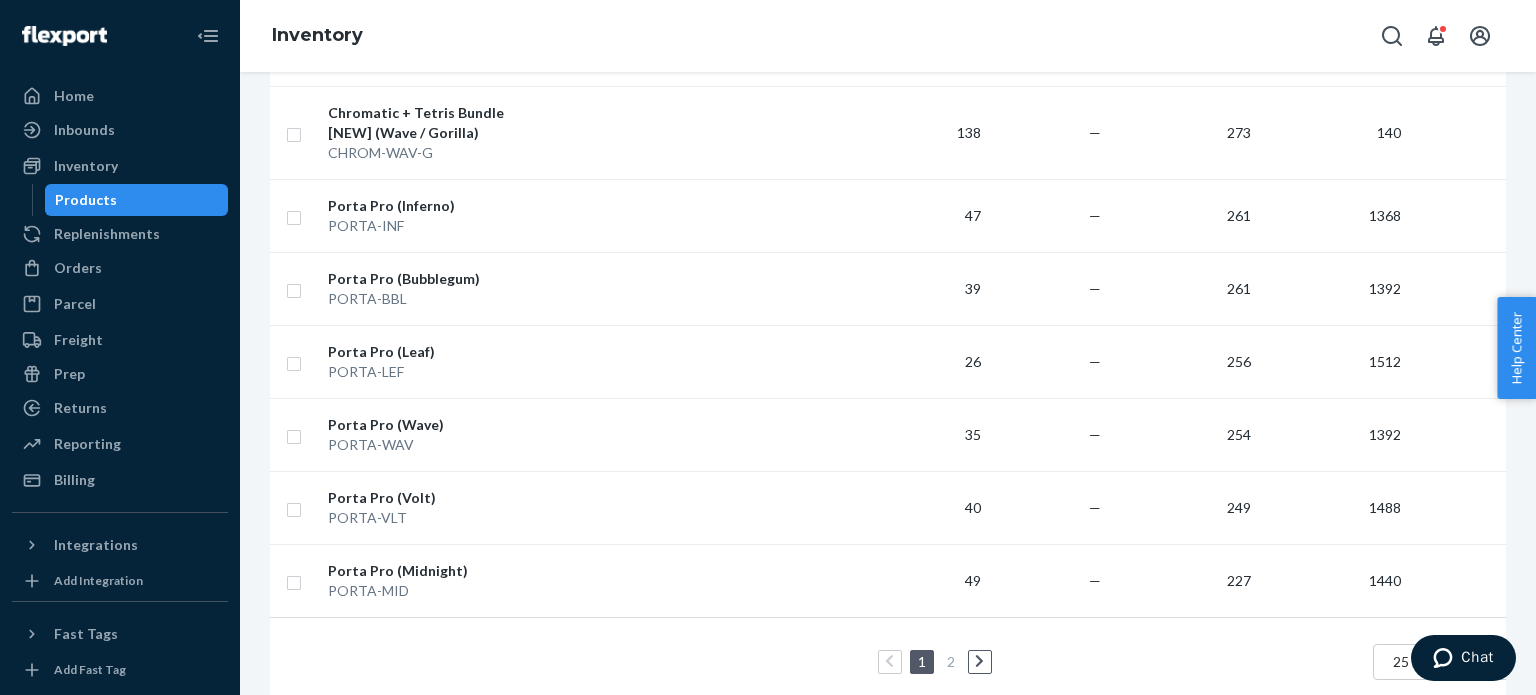 click 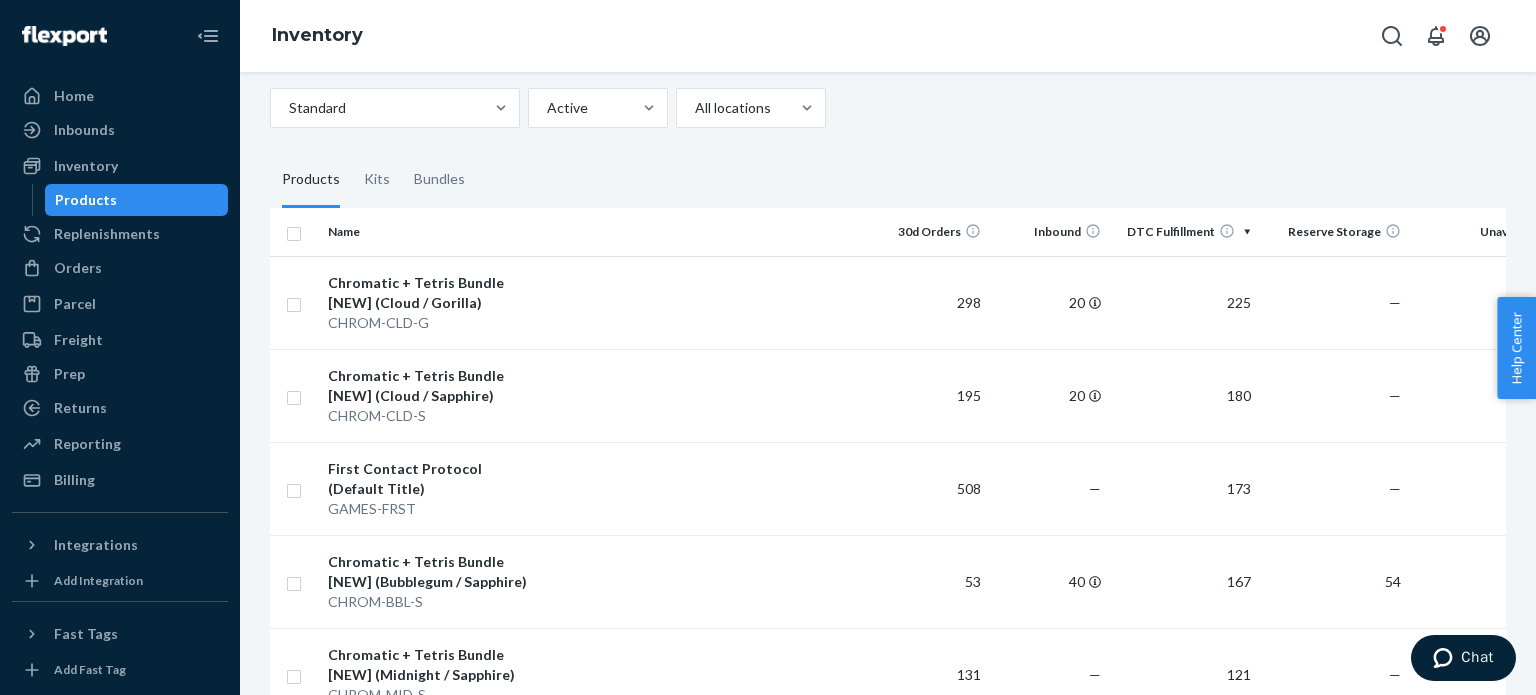scroll, scrollTop: 88, scrollLeft: 0, axis: vertical 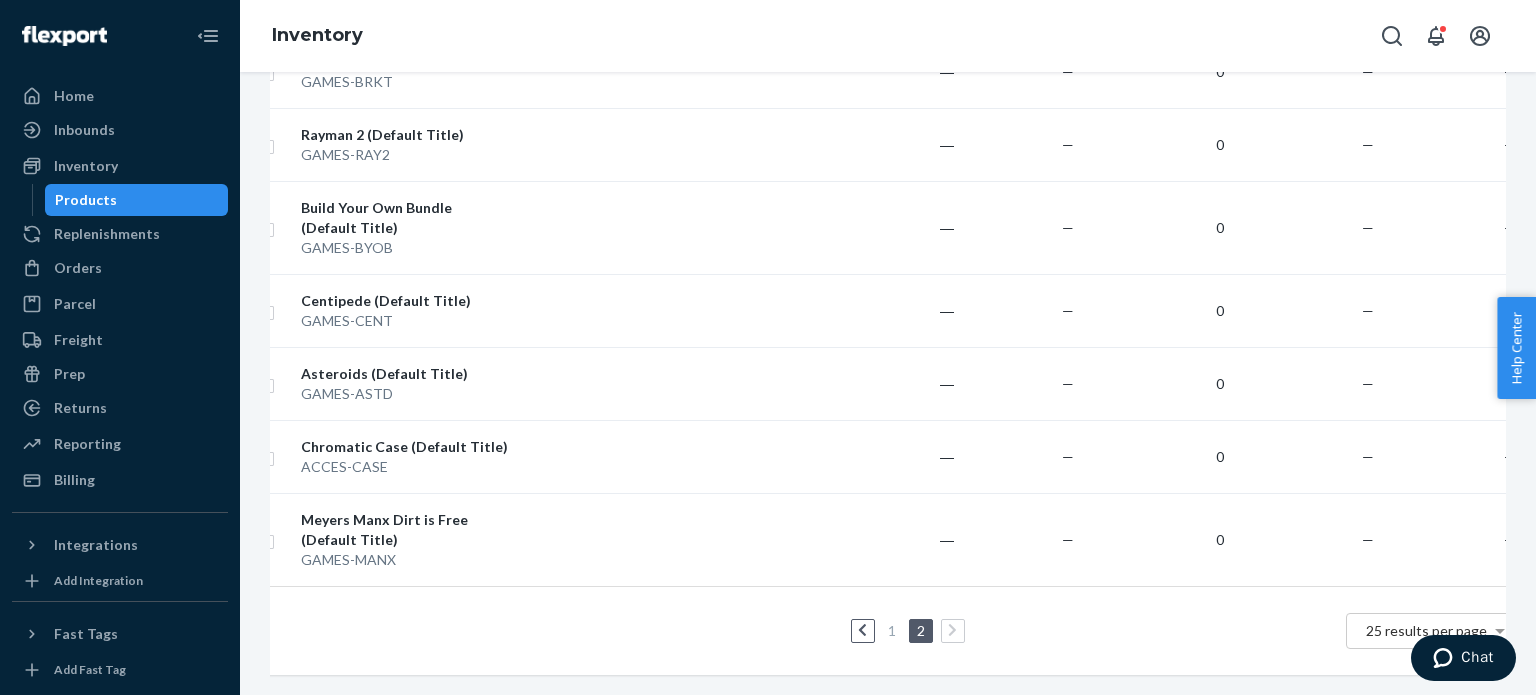 click at bounding box center (680, 227) 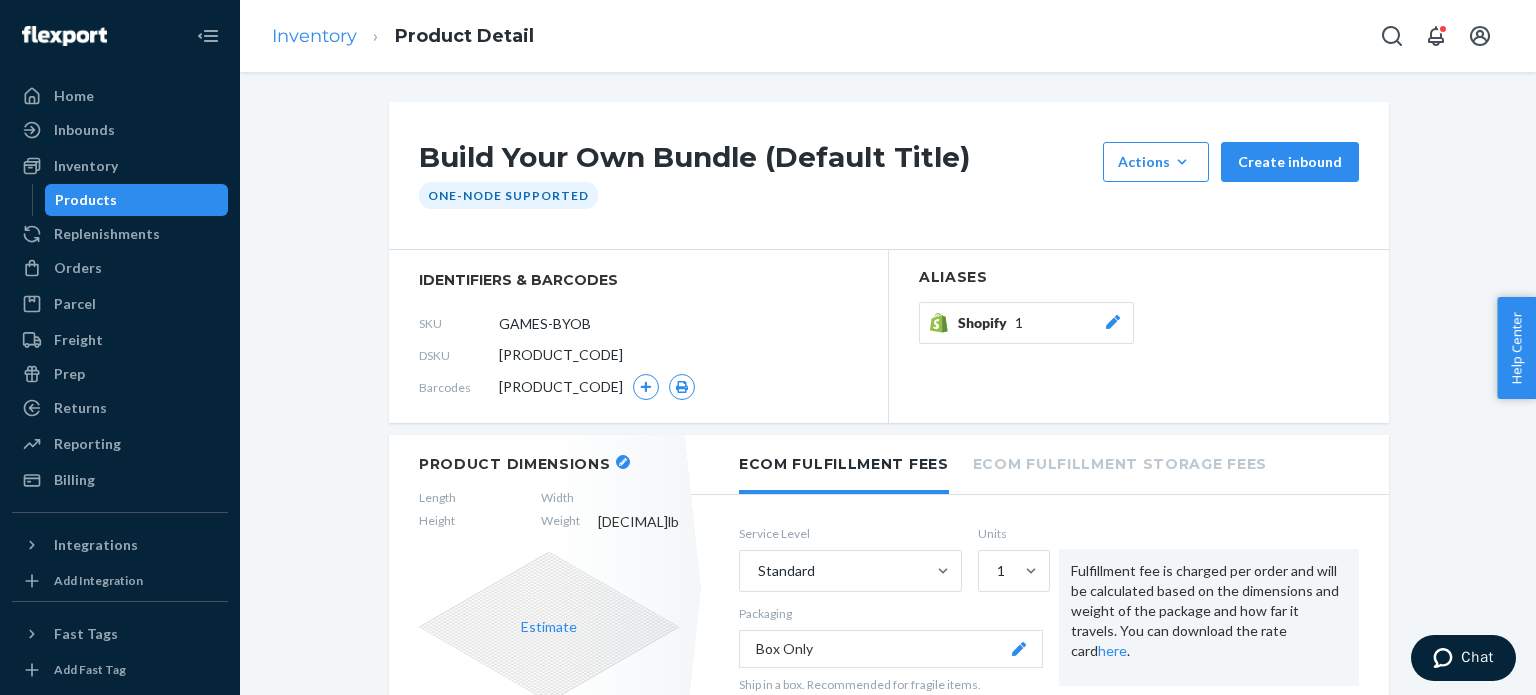 click on "Inventory" at bounding box center (314, 36) 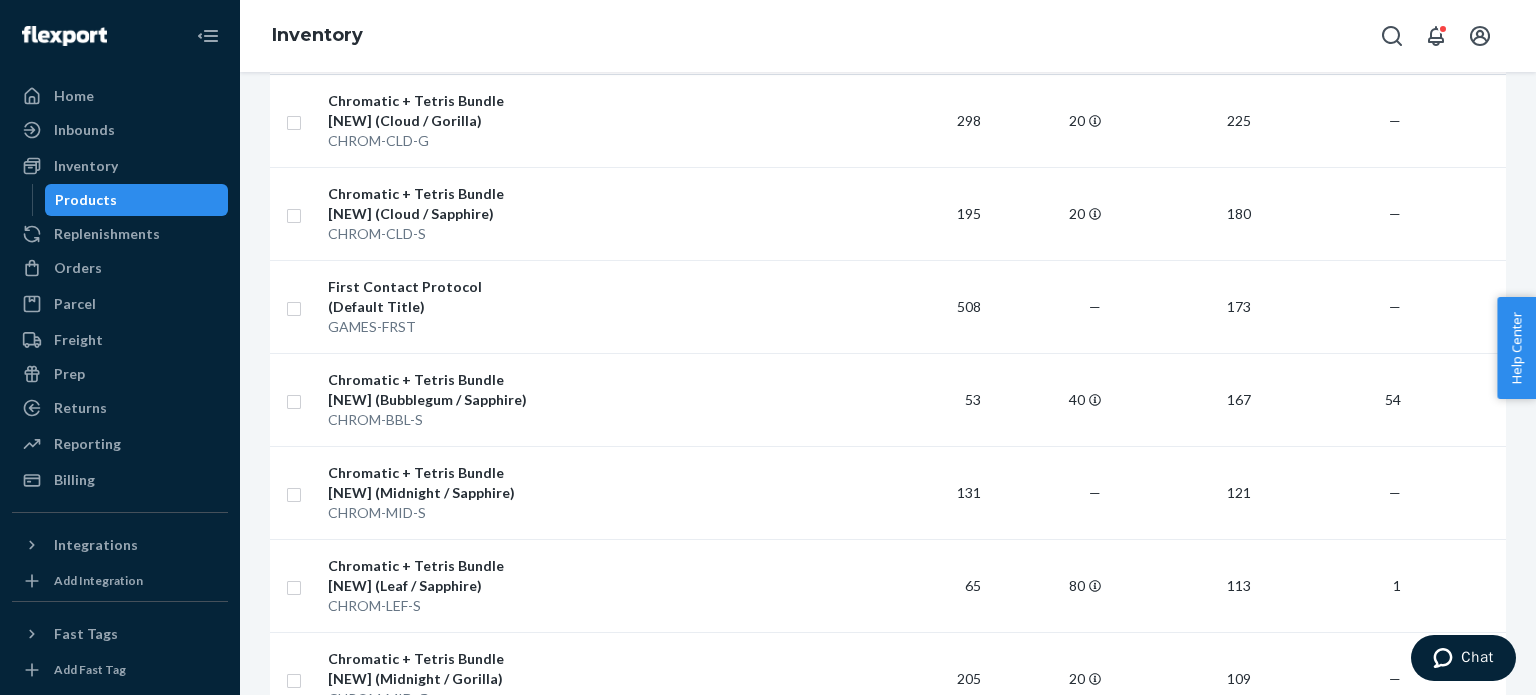 scroll, scrollTop: 272, scrollLeft: 0, axis: vertical 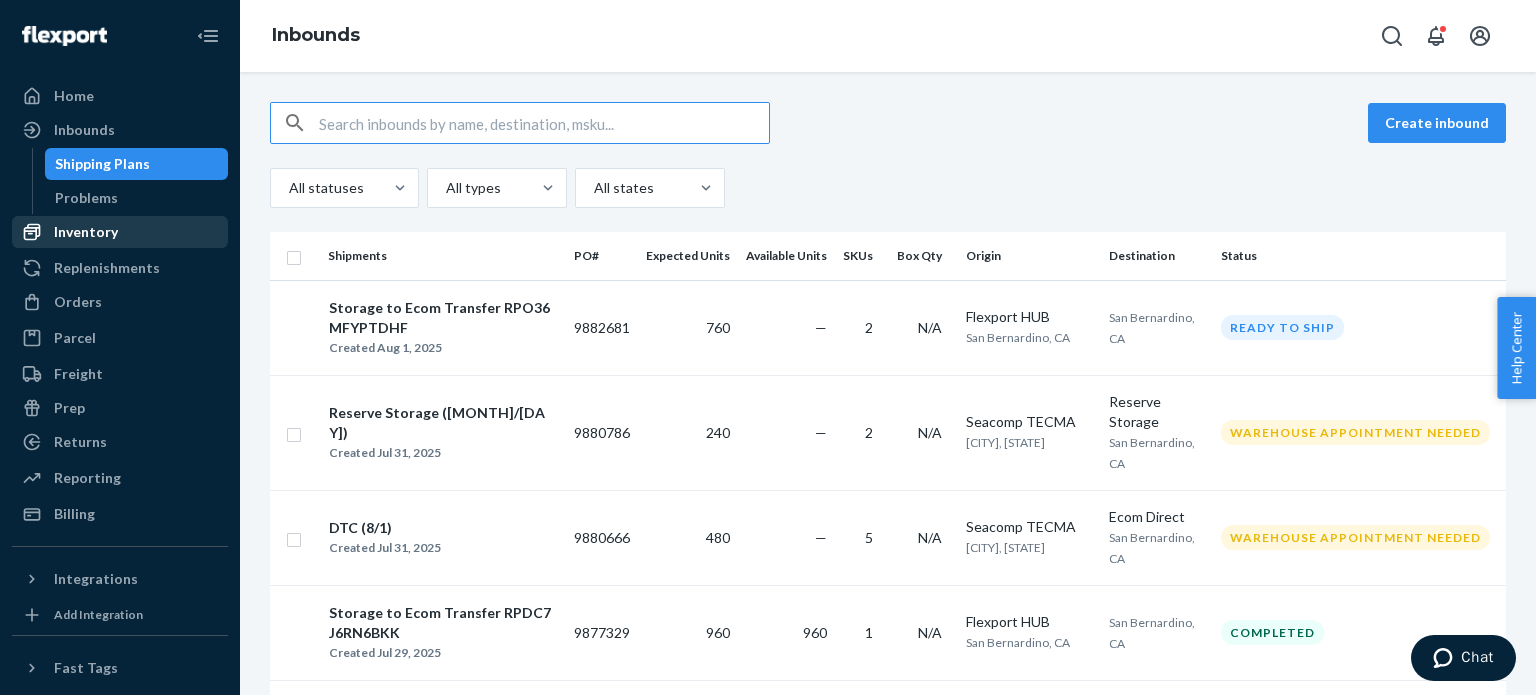 click on "Inventory" at bounding box center [120, 232] 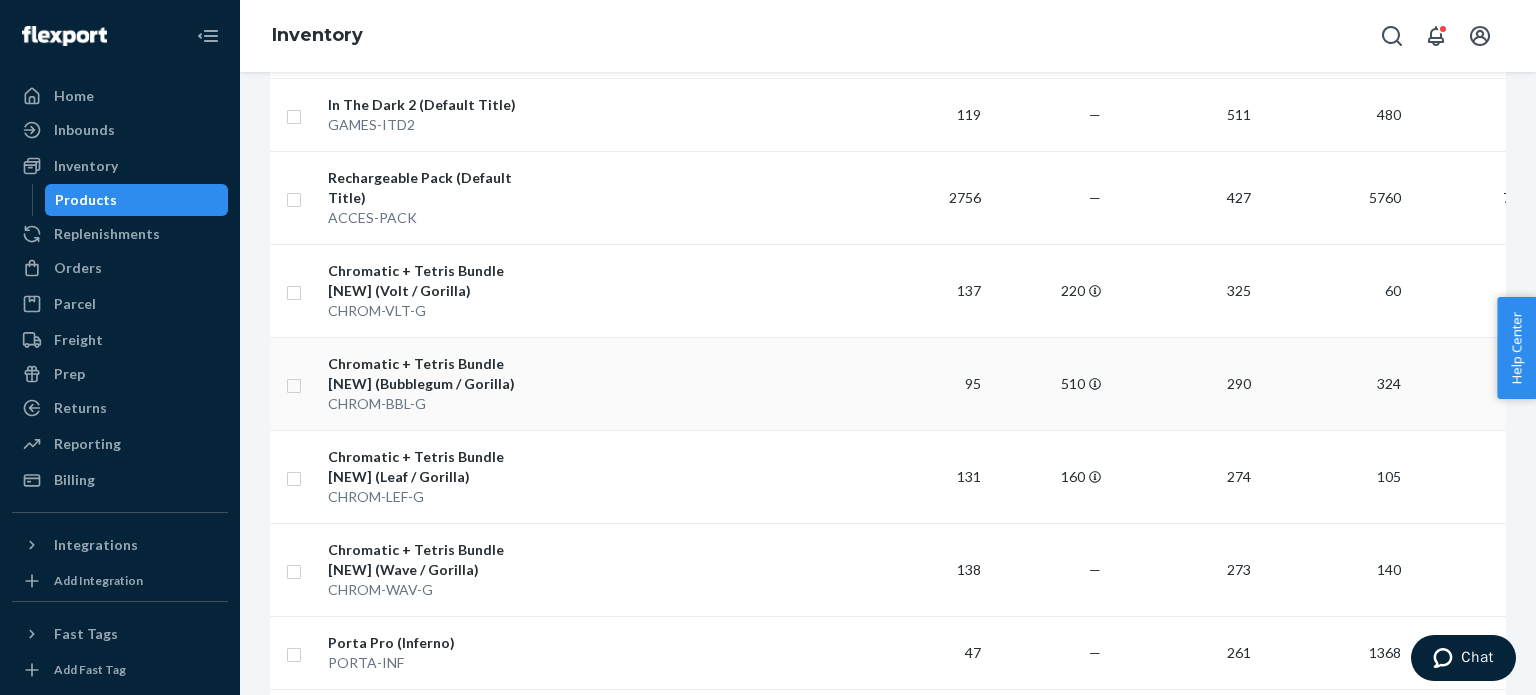 scroll, scrollTop: 1276, scrollLeft: 0, axis: vertical 